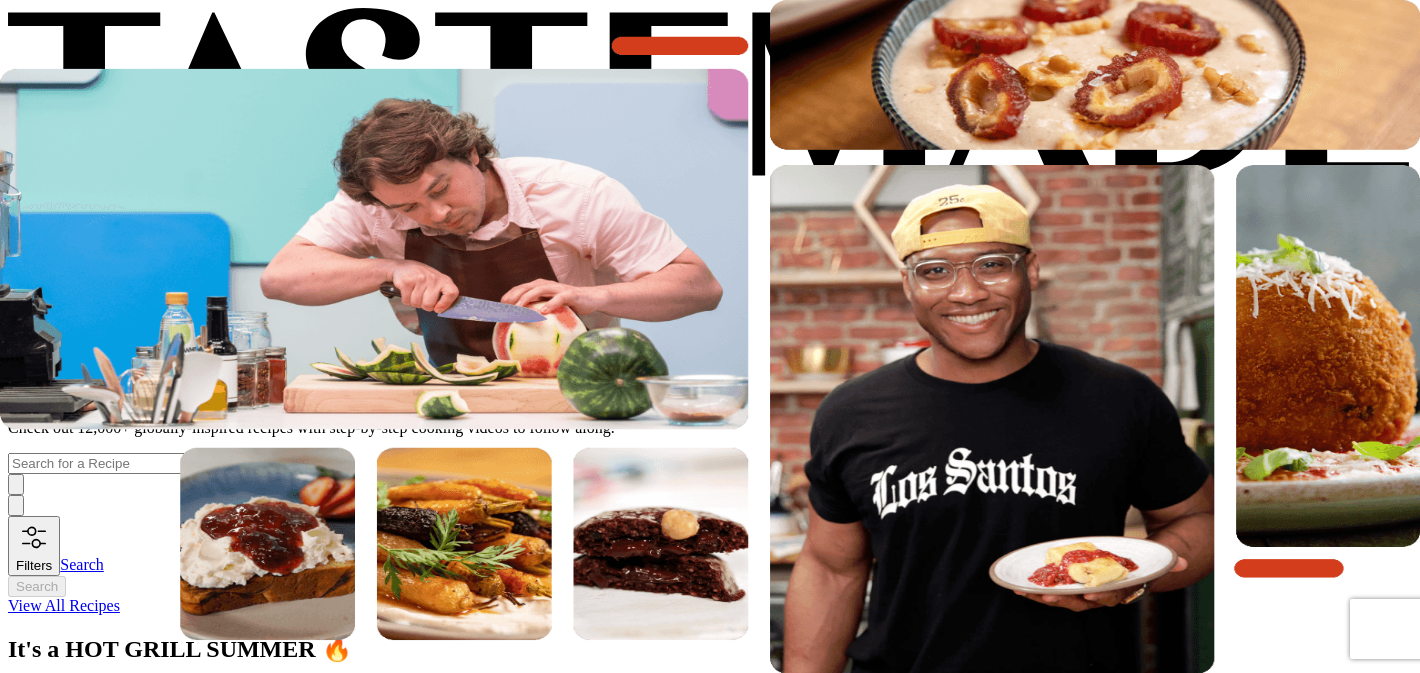 scroll, scrollTop: 0, scrollLeft: 0, axis: both 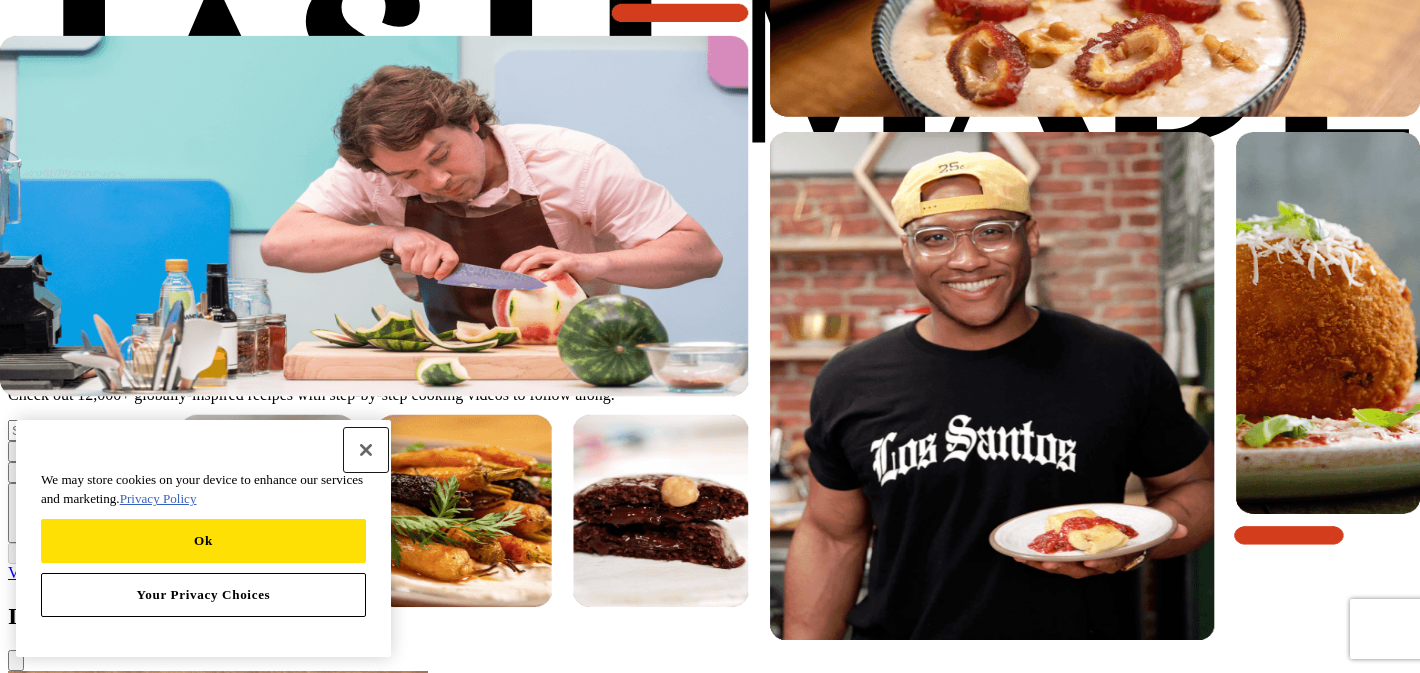 click at bounding box center [366, 450] 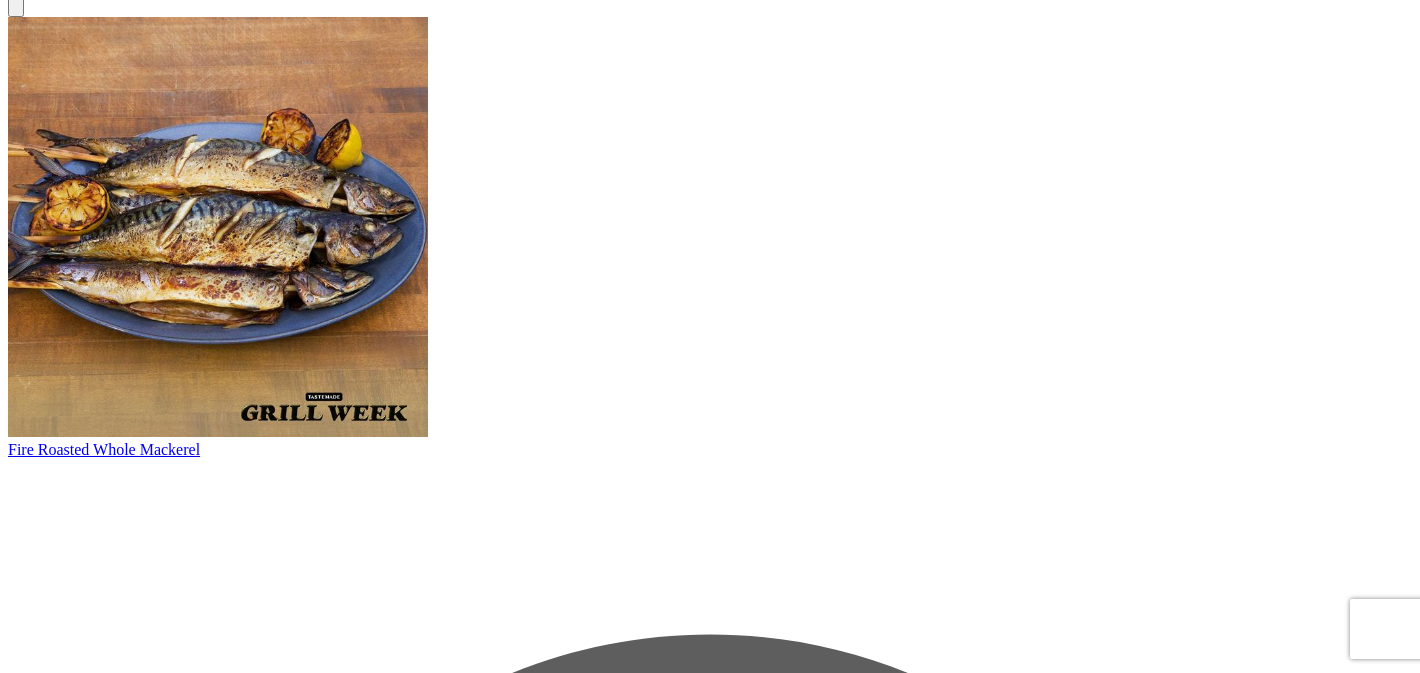 scroll, scrollTop: 688, scrollLeft: 0, axis: vertical 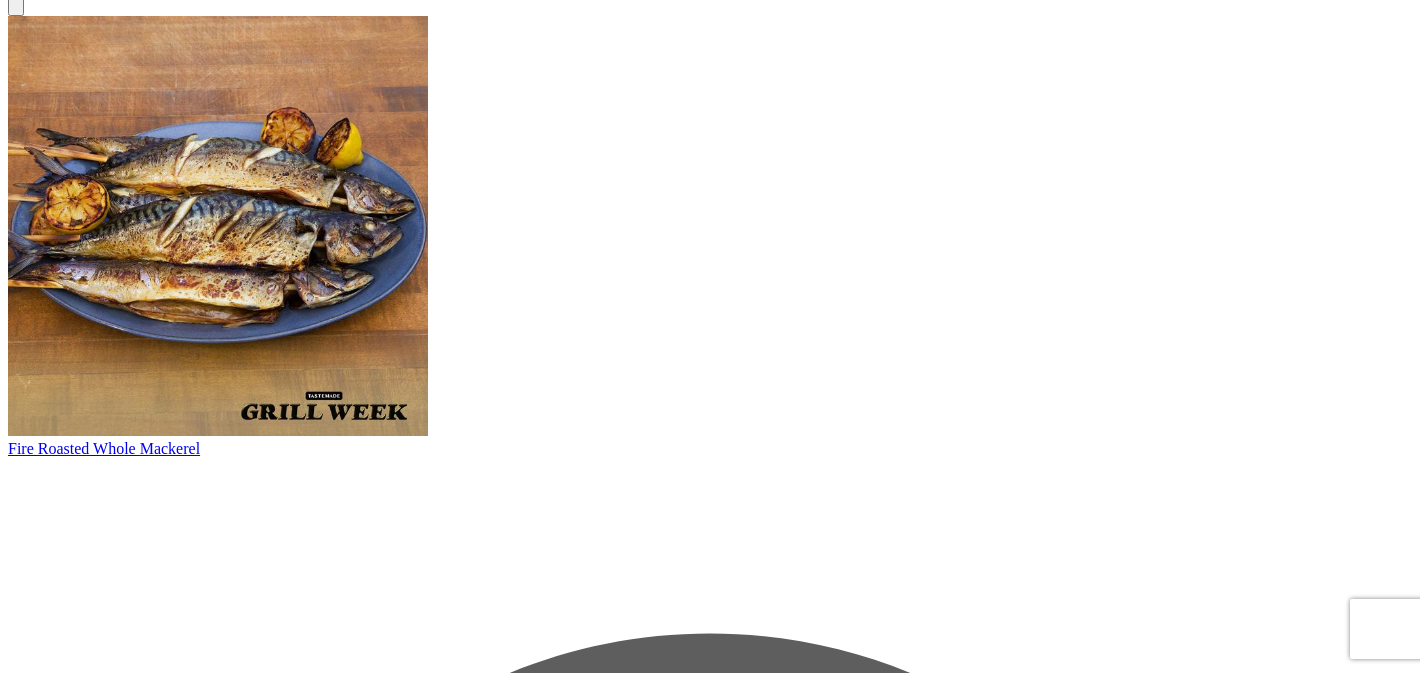 click on "Cheddar Poblano Burger" at bounding box center [87, 4290] 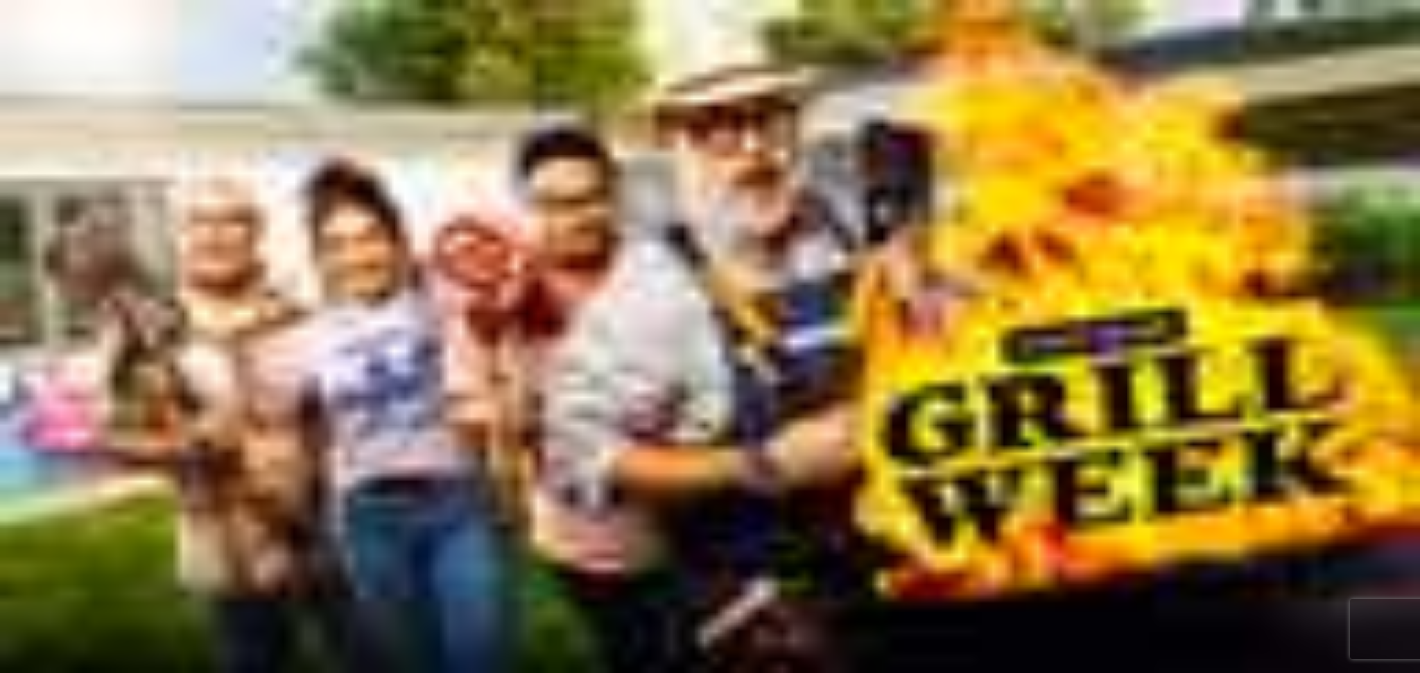 scroll, scrollTop: 0, scrollLeft: 0, axis: both 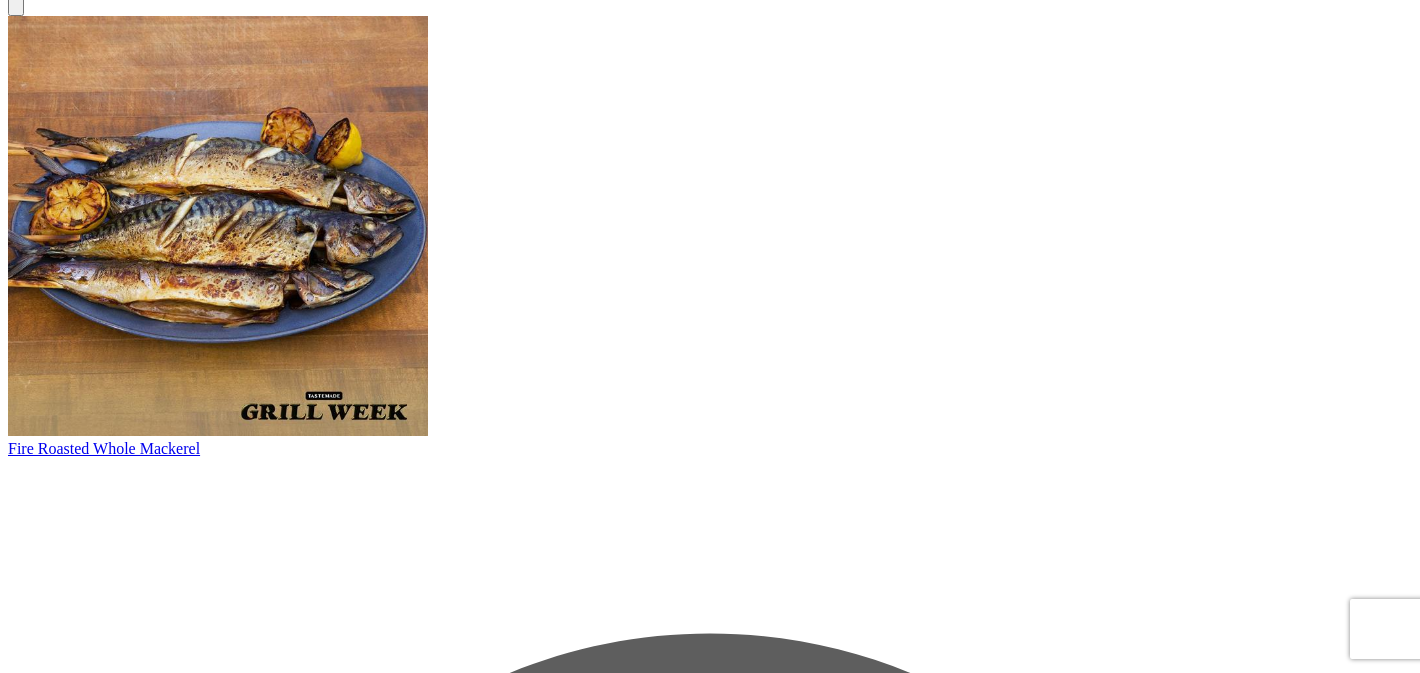 click on "Fire Roasted Whole Mackerel" at bounding box center (104, 448) 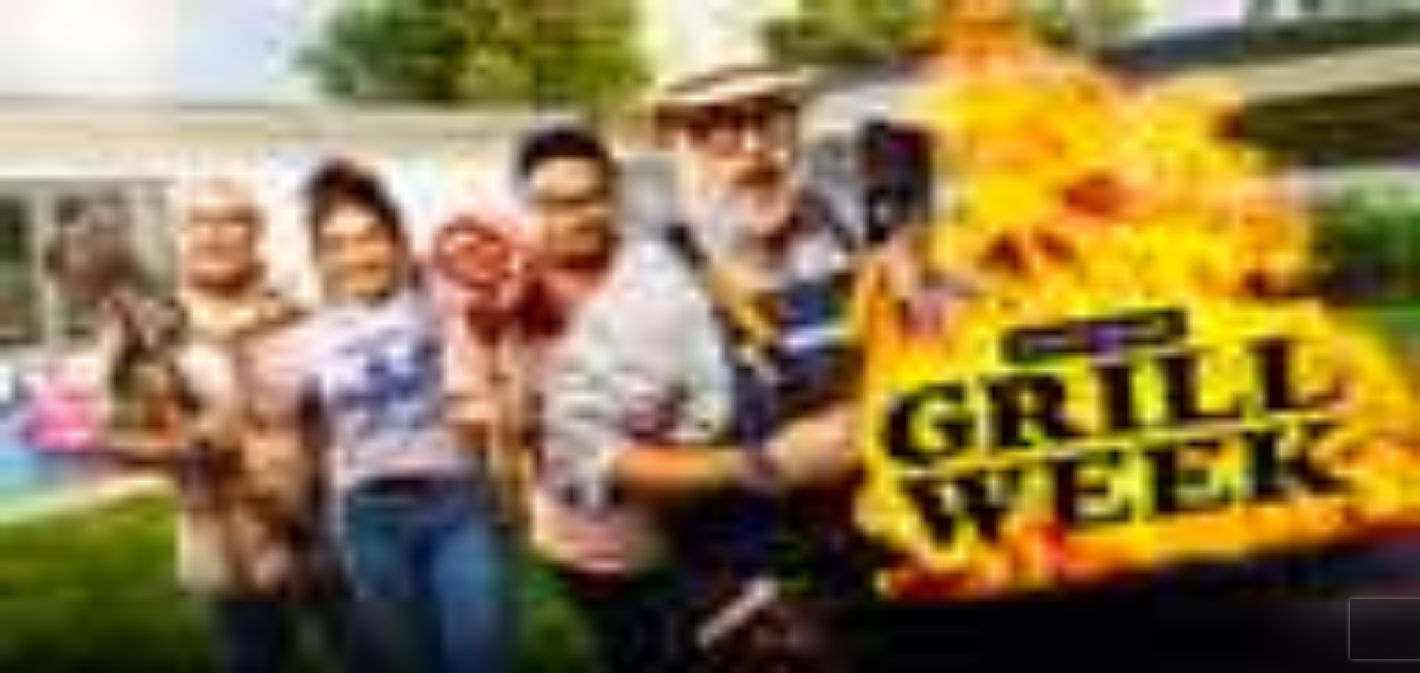 scroll, scrollTop: 0, scrollLeft: 0, axis: both 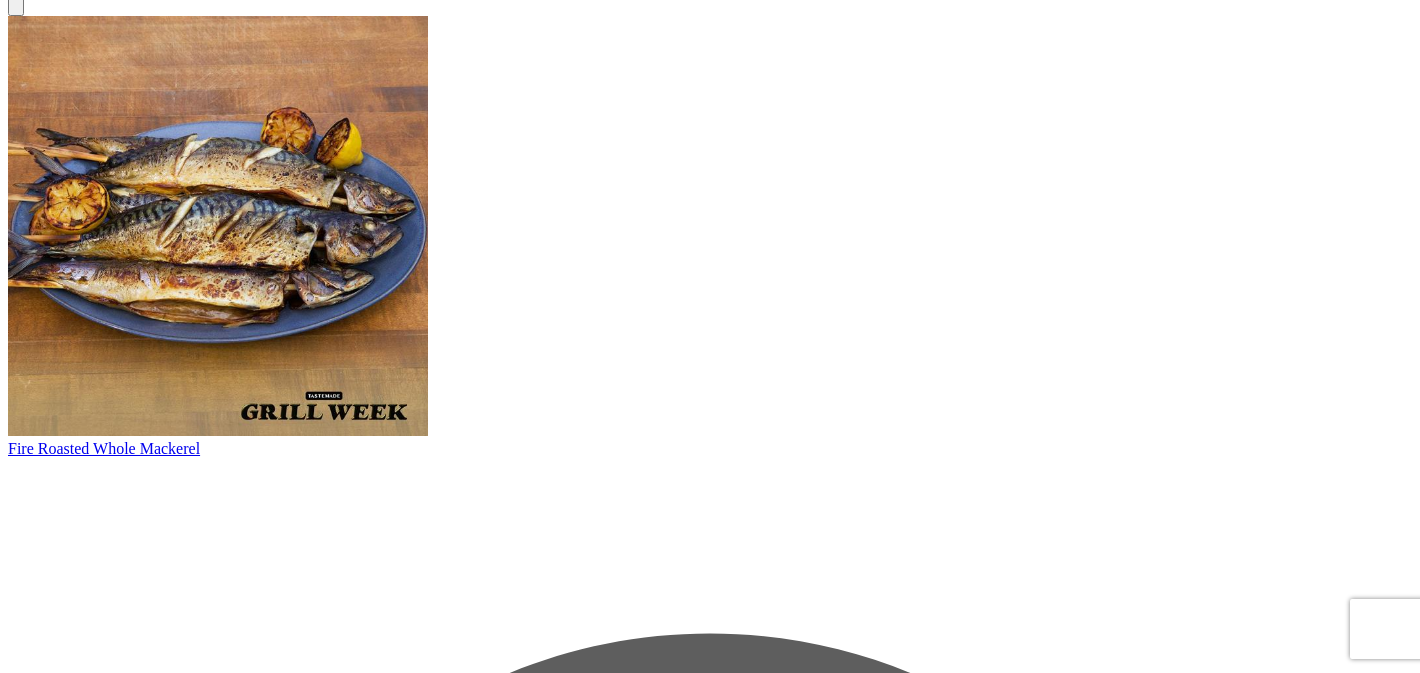 click on "Grilled Vegetables with Romesco Sauce" at bounding box center [136, 6211] 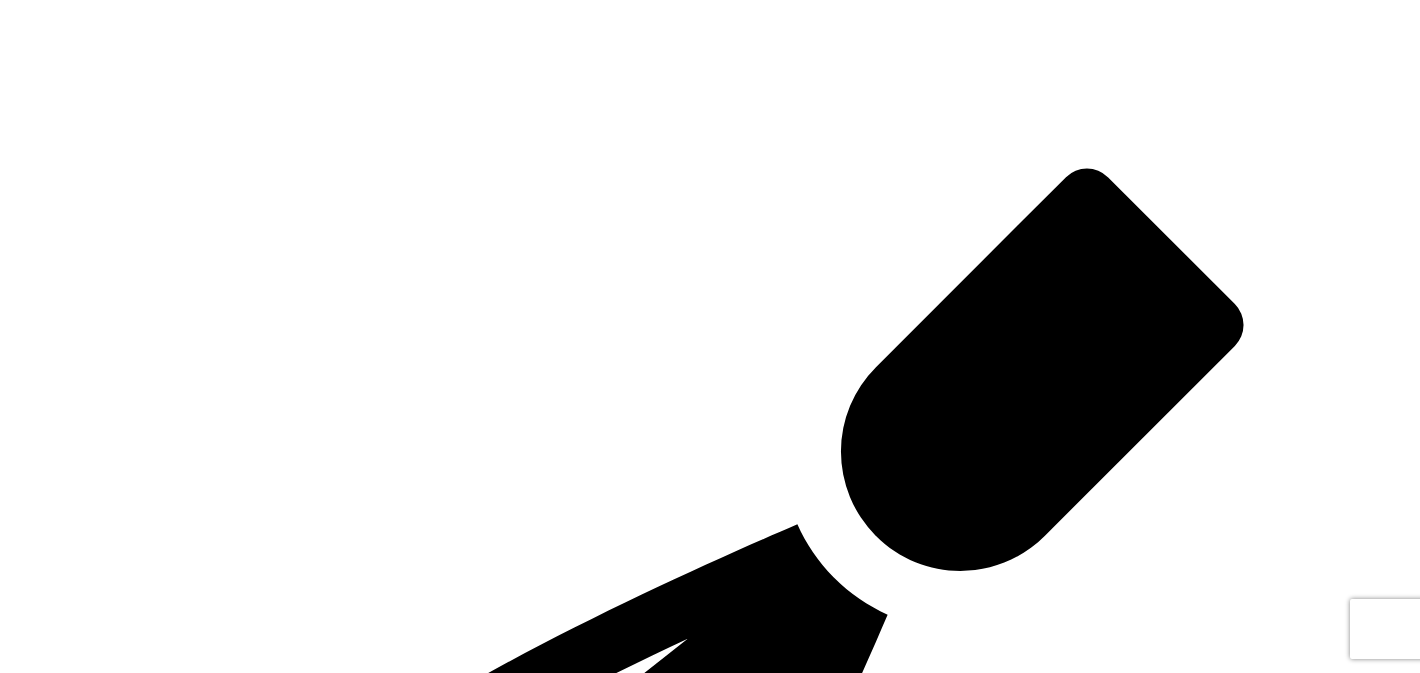 scroll, scrollTop: 0, scrollLeft: 0, axis: both 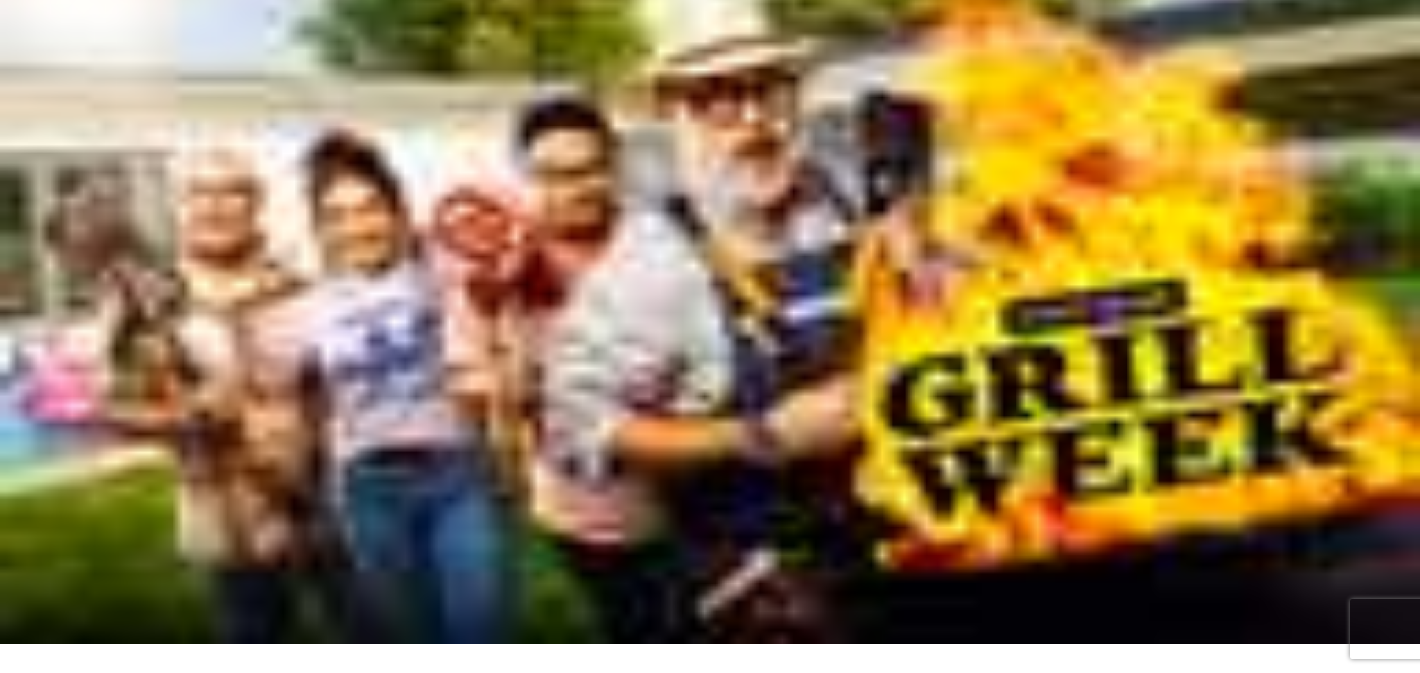 click on "Nutrition Information" at bounding box center (76, 6318) 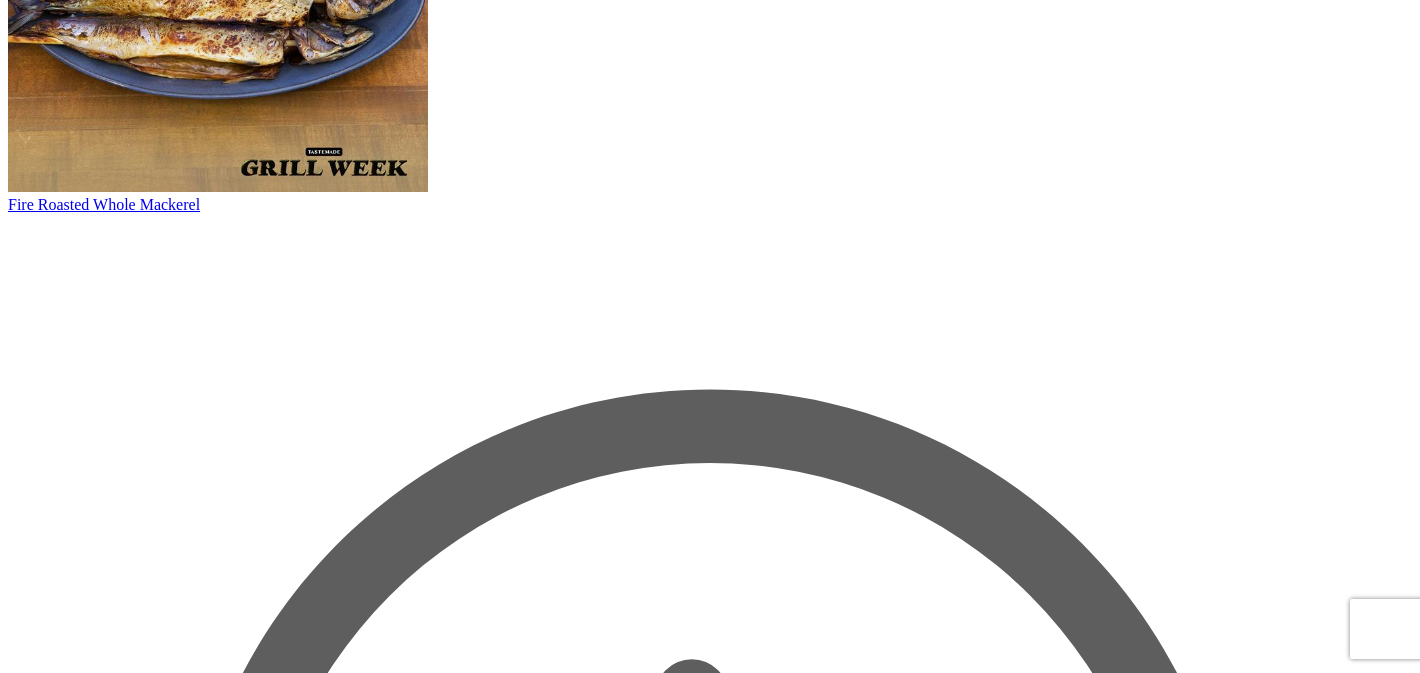 scroll, scrollTop: 964, scrollLeft: 0, axis: vertical 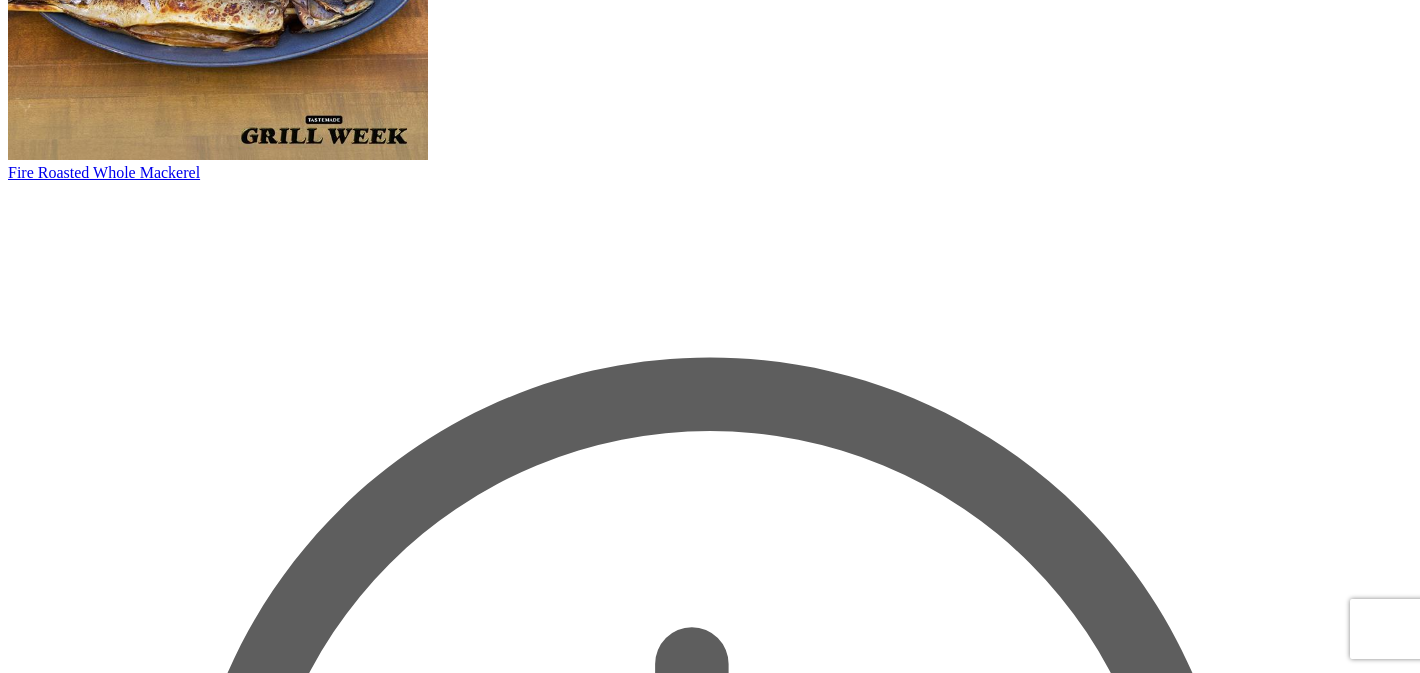 click on "Fire Roasted Whole Mackerel" at bounding box center [104, 172] 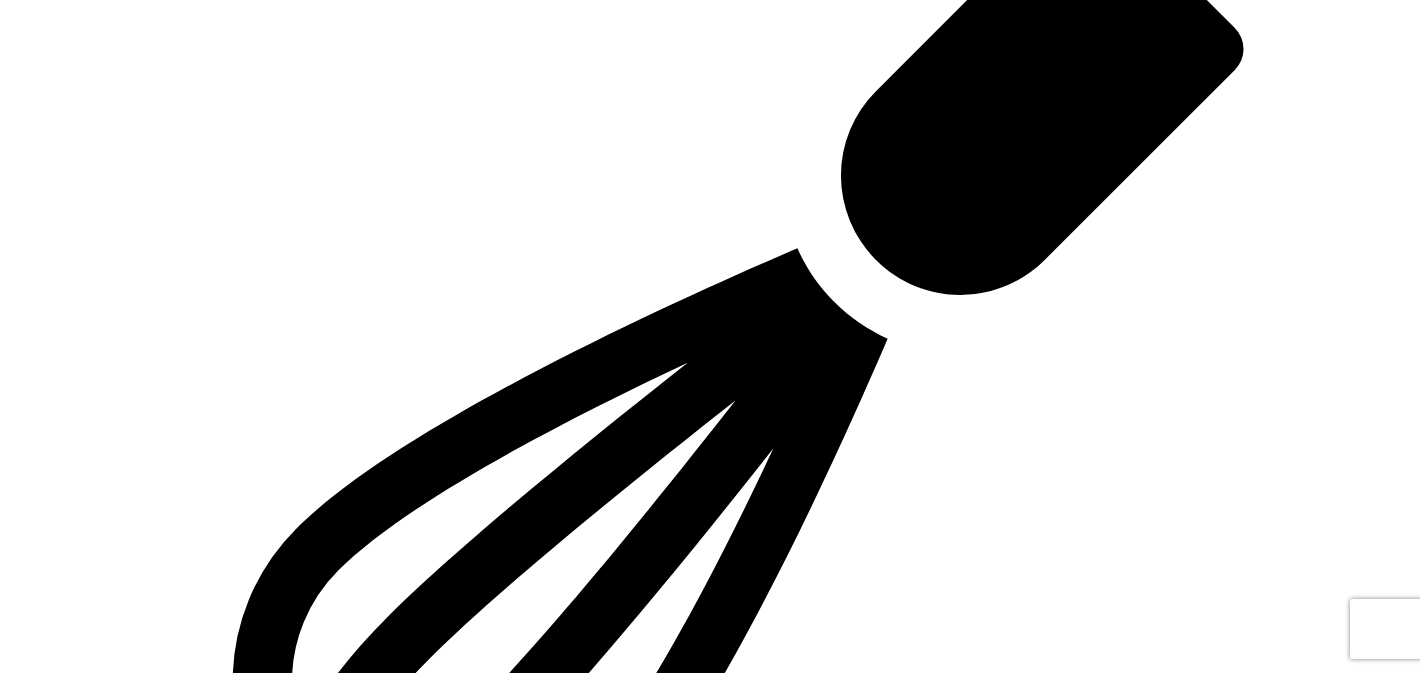 scroll, scrollTop: 0, scrollLeft: 0, axis: both 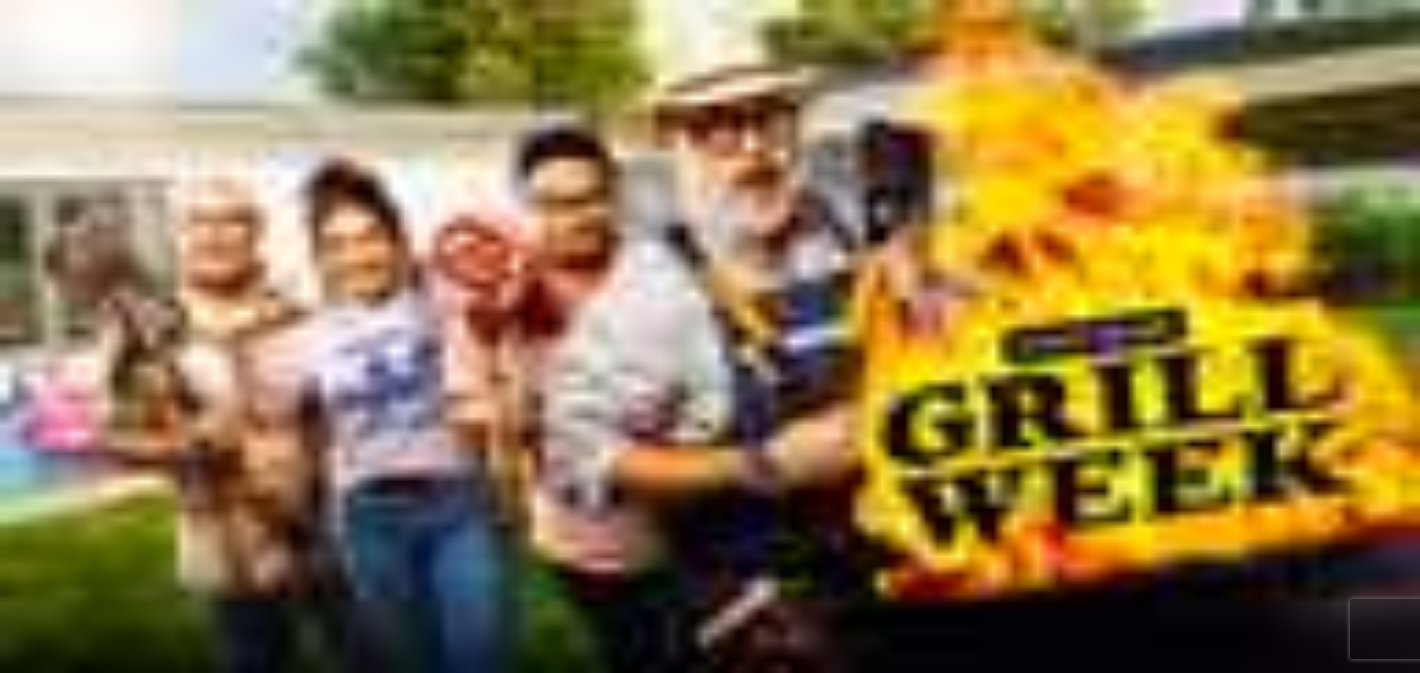 click on "Nutrition Information" at bounding box center [76, 6347] 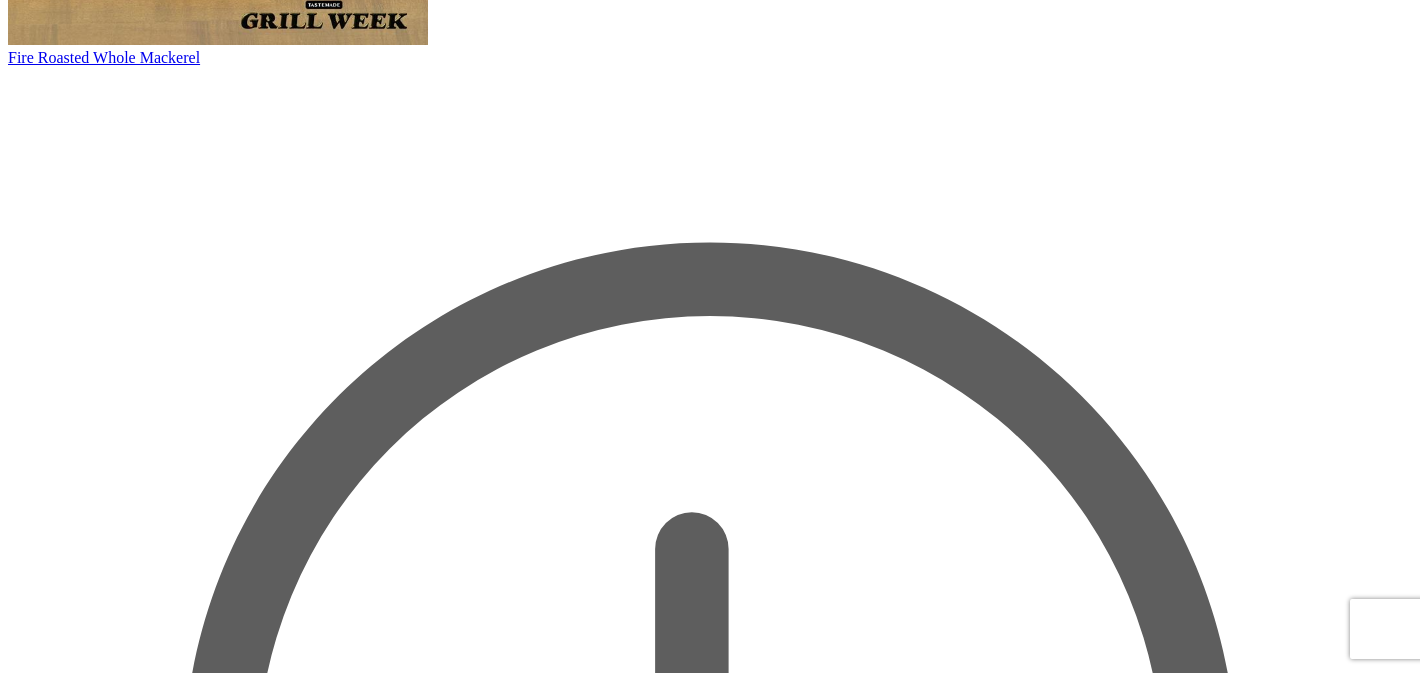 scroll, scrollTop: 1084, scrollLeft: 0, axis: vertical 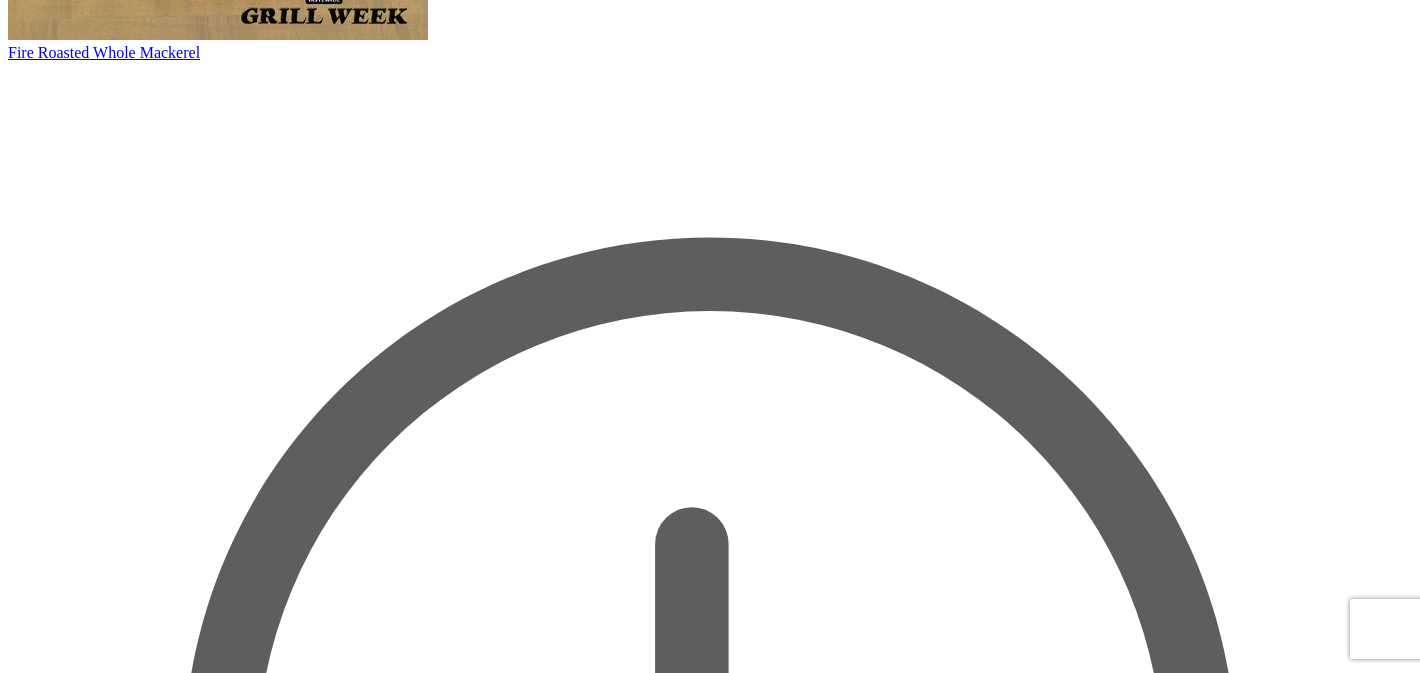 click on "Watermelon with Mint and Chili Oil" at bounding box center (124, 7736) 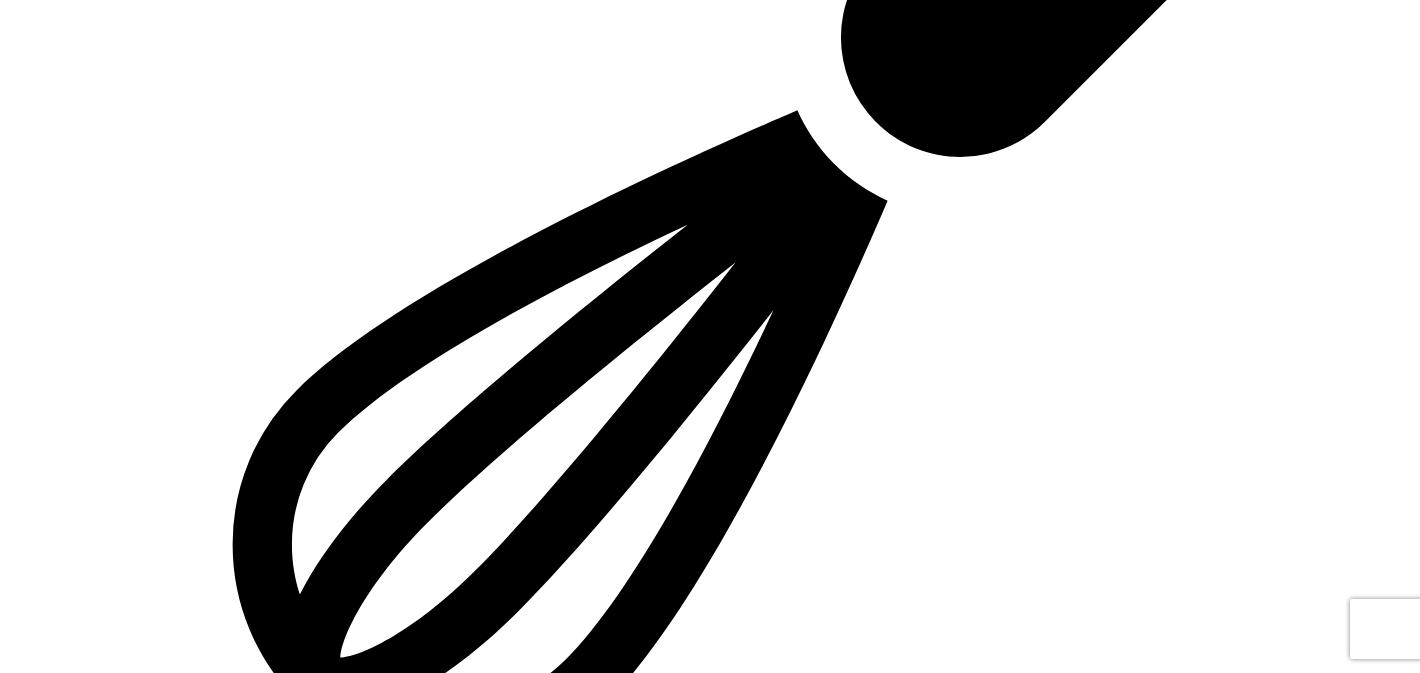 scroll, scrollTop: 0, scrollLeft: 0, axis: both 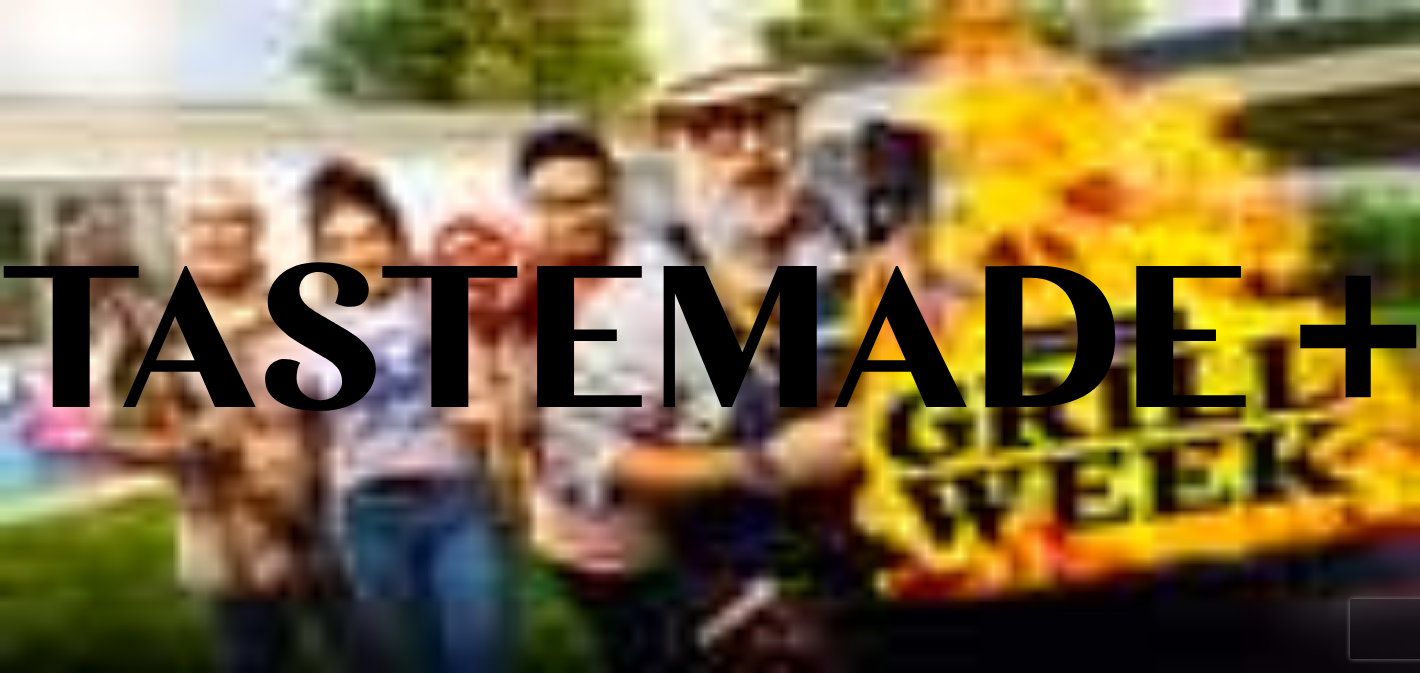 click at bounding box center [16, 18525] 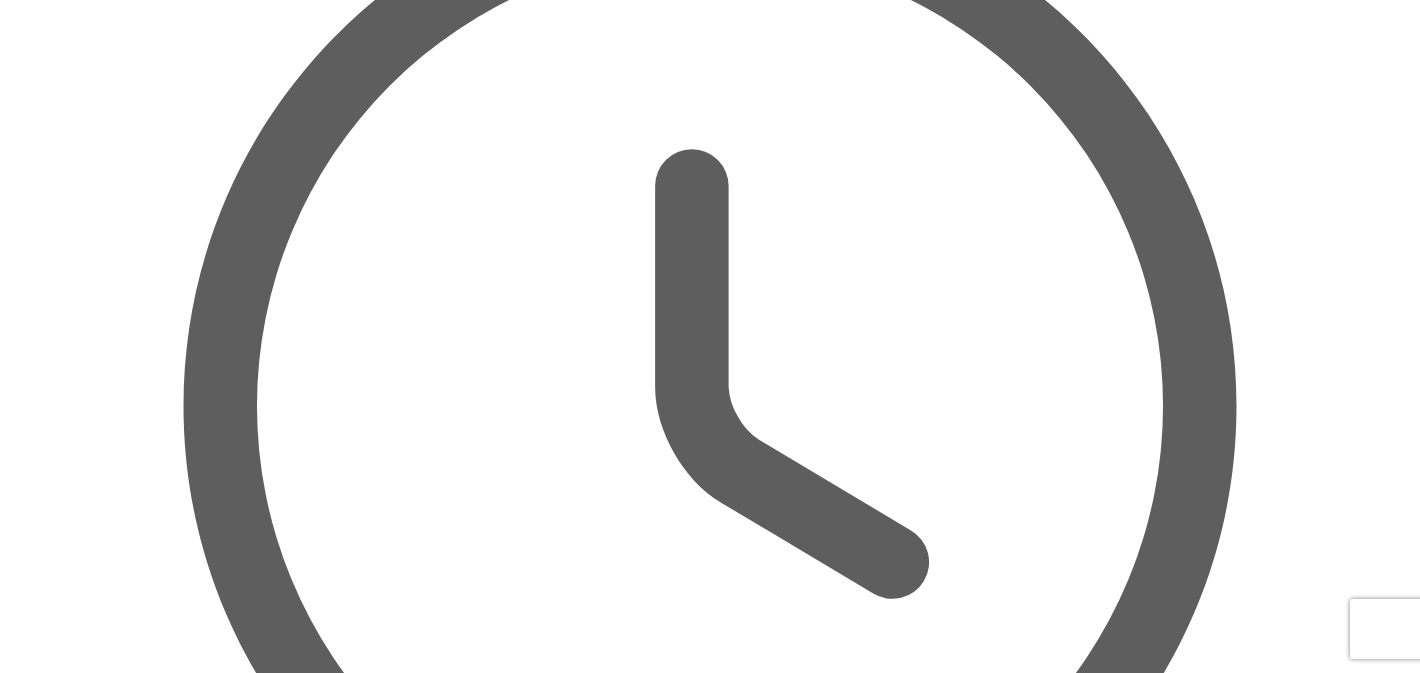 scroll, scrollTop: 1449, scrollLeft: 0, axis: vertical 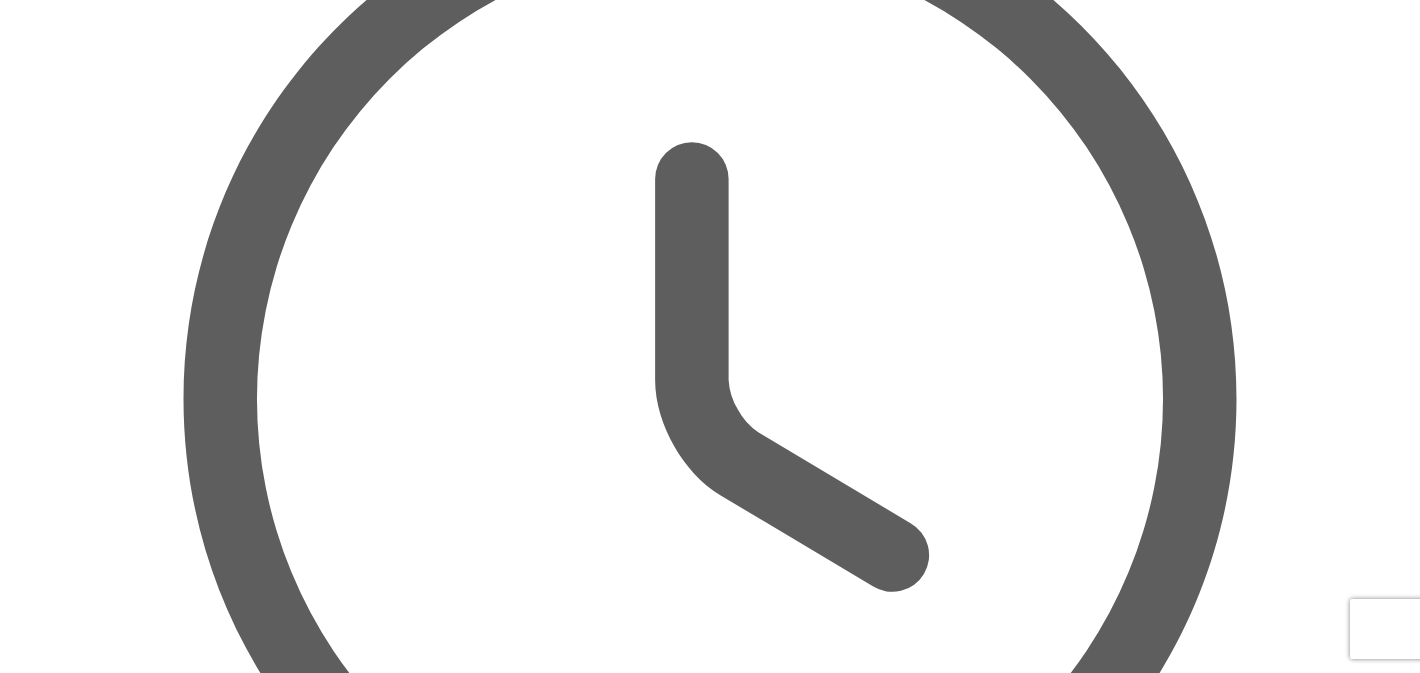 click on "View All Recipes" at bounding box center [64, 14610] 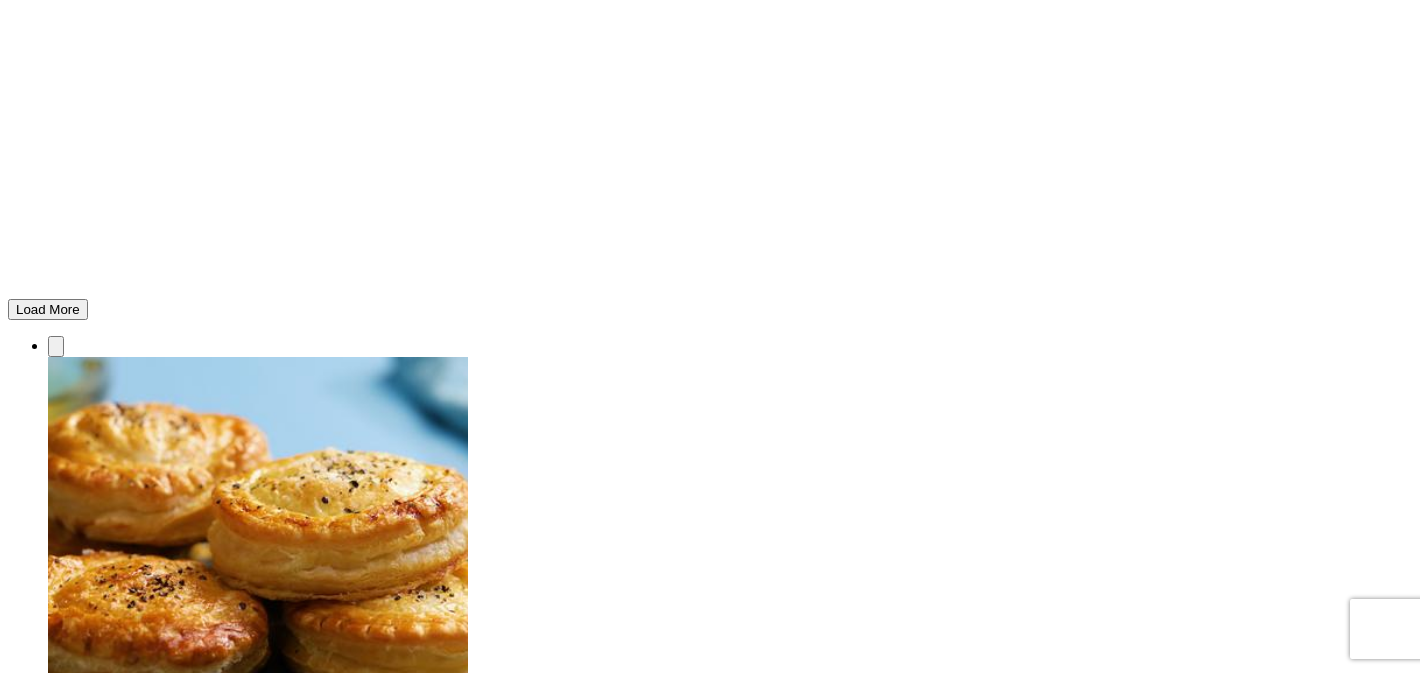 scroll, scrollTop: 1636, scrollLeft: 0, axis: vertical 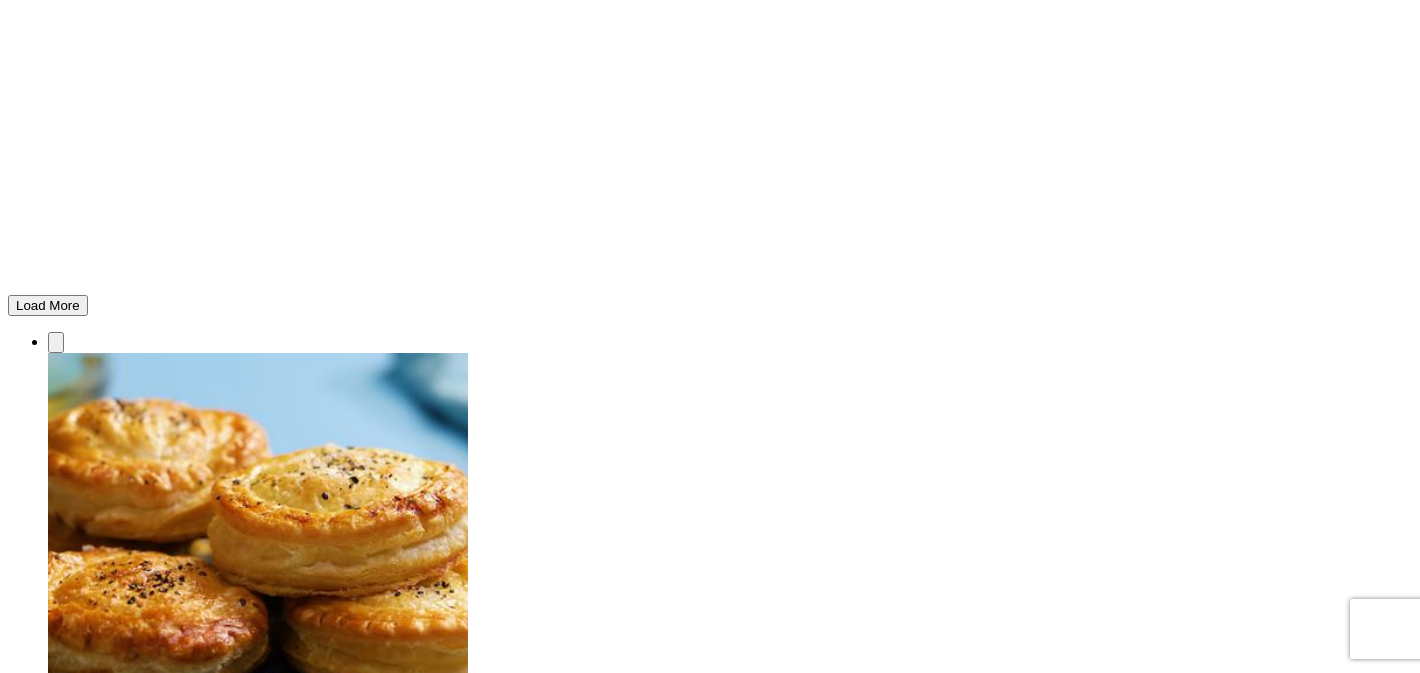 click on "Invisible Cake" at bounding box center (94, 36984) 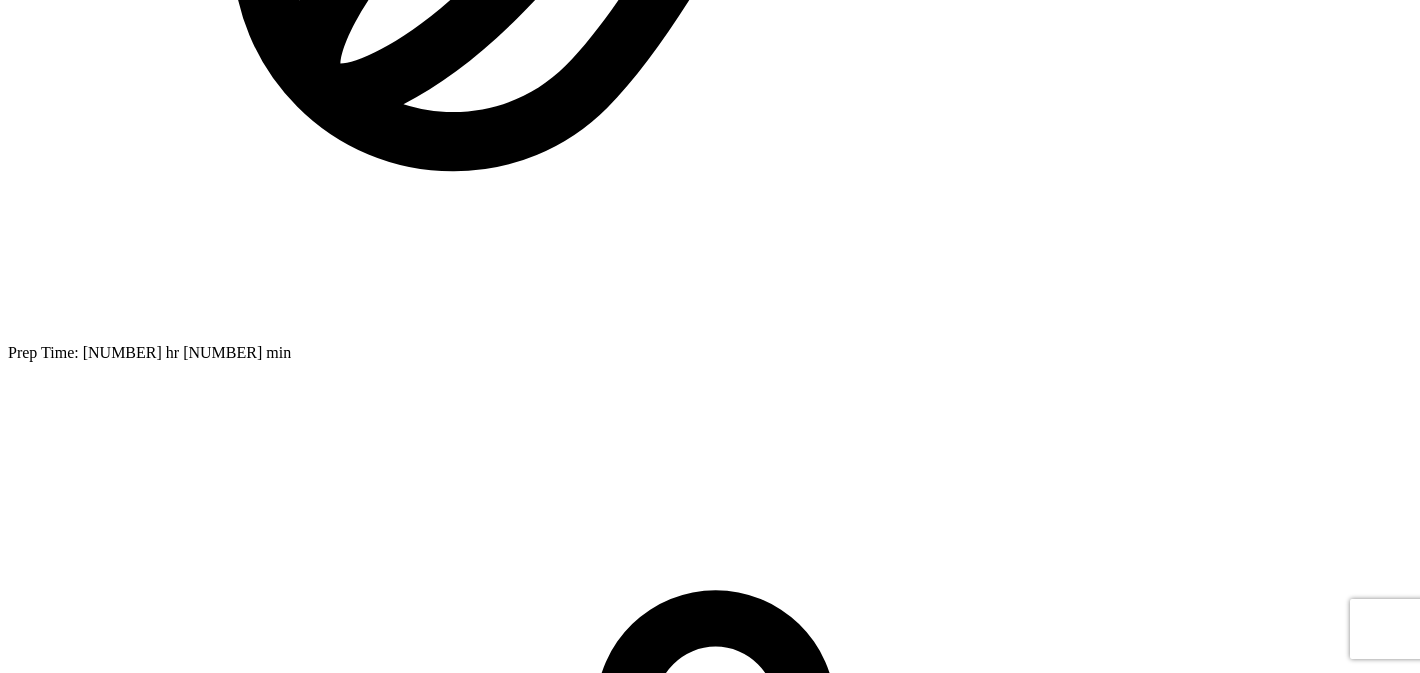 scroll, scrollTop: 0, scrollLeft: 0, axis: both 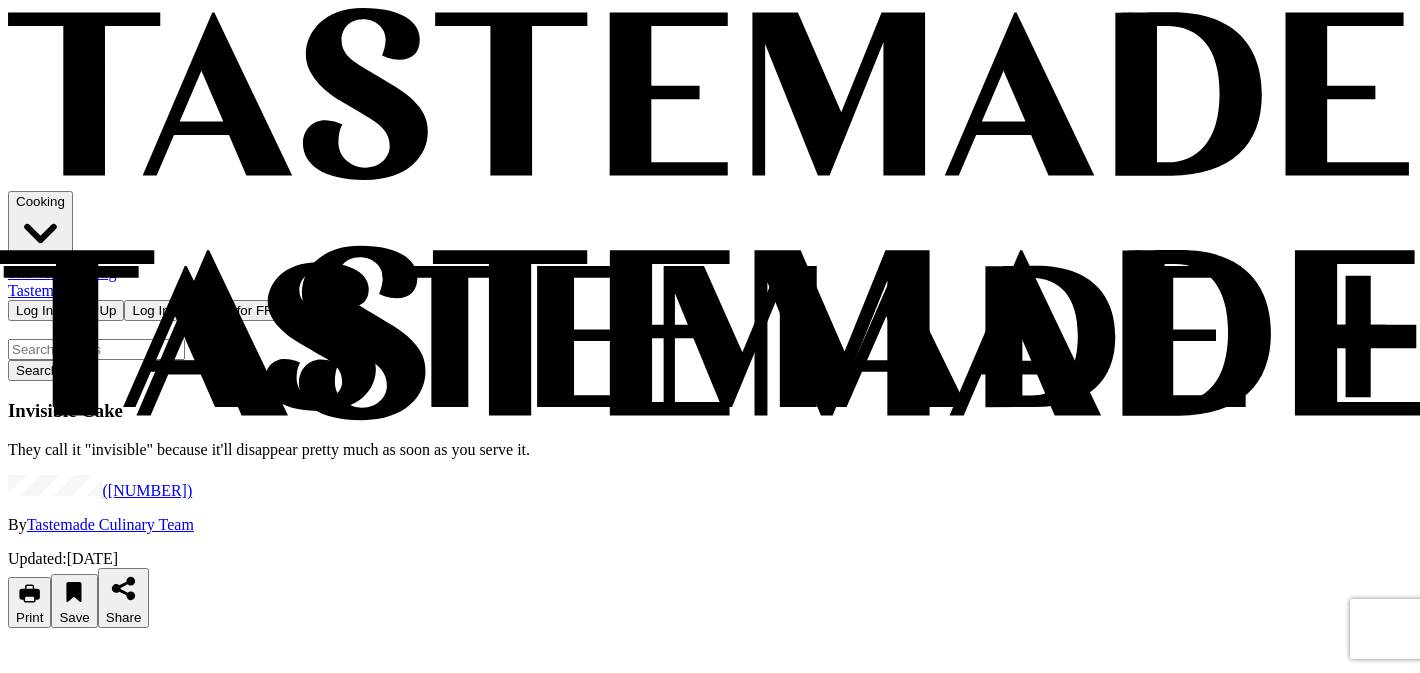 click at bounding box center (16, 18721) 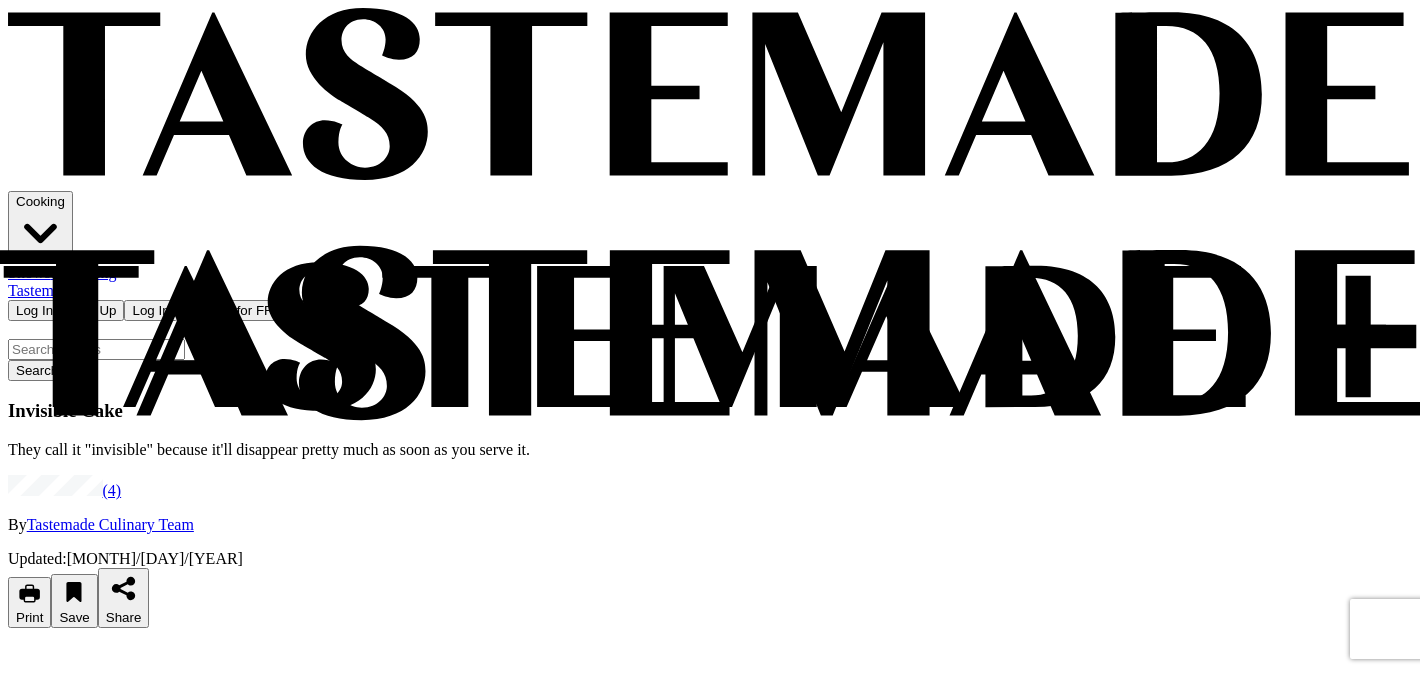 scroll, scrollTop: 0, scrollLeft: 0, axis: both 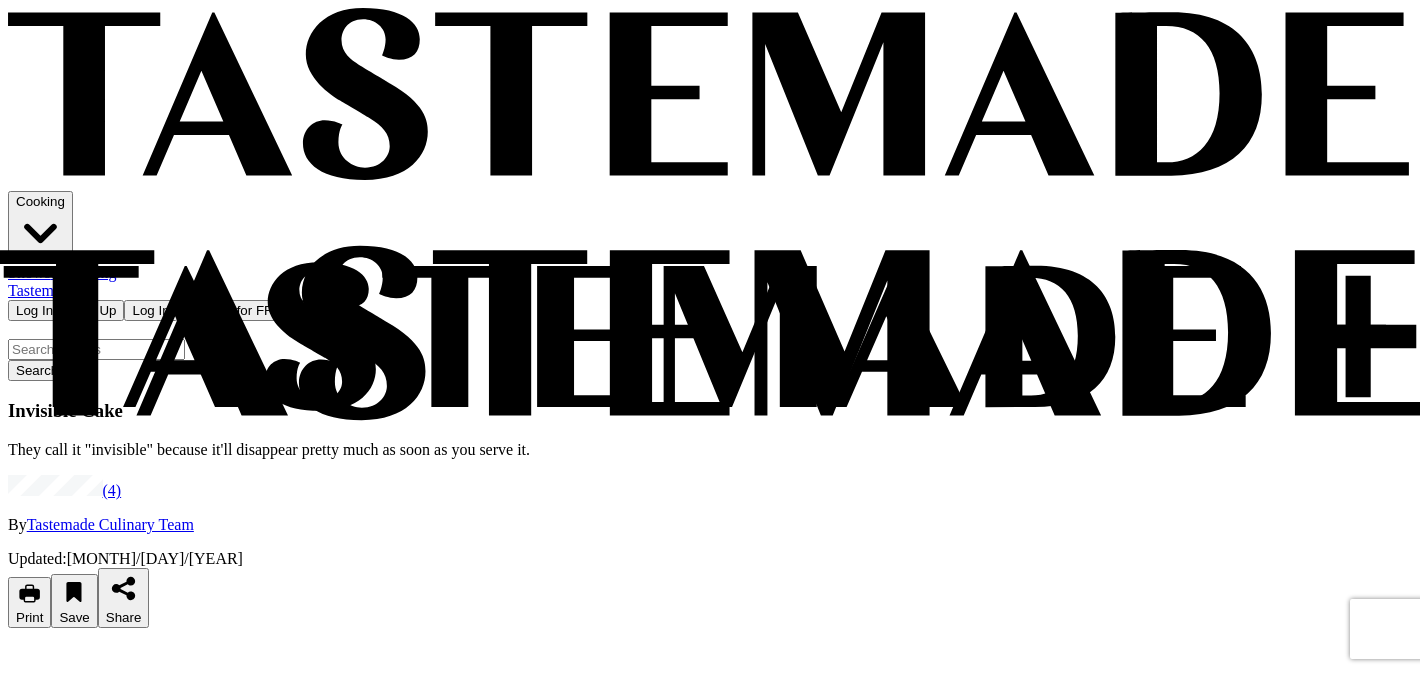 click at bounding box center (16, 18721) 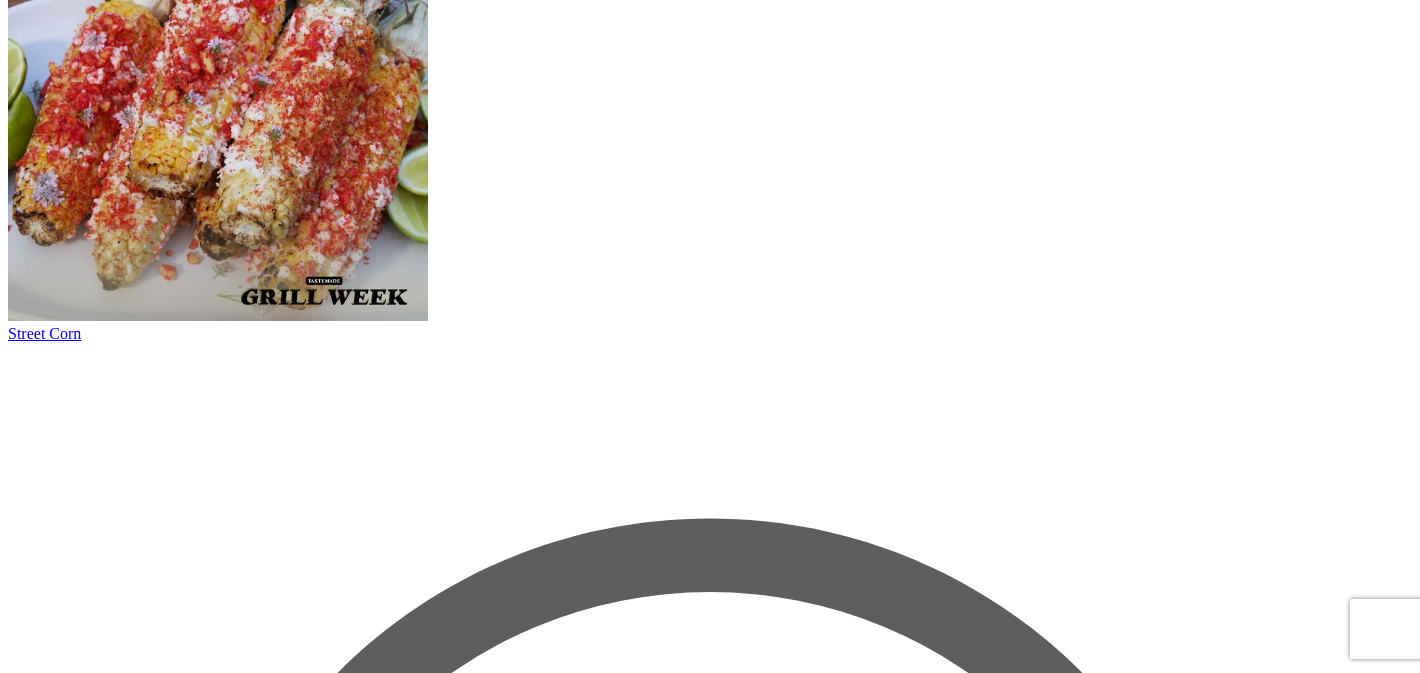 scroll, scrollTop: 2790, scrollLeft: 0, axis: vertical 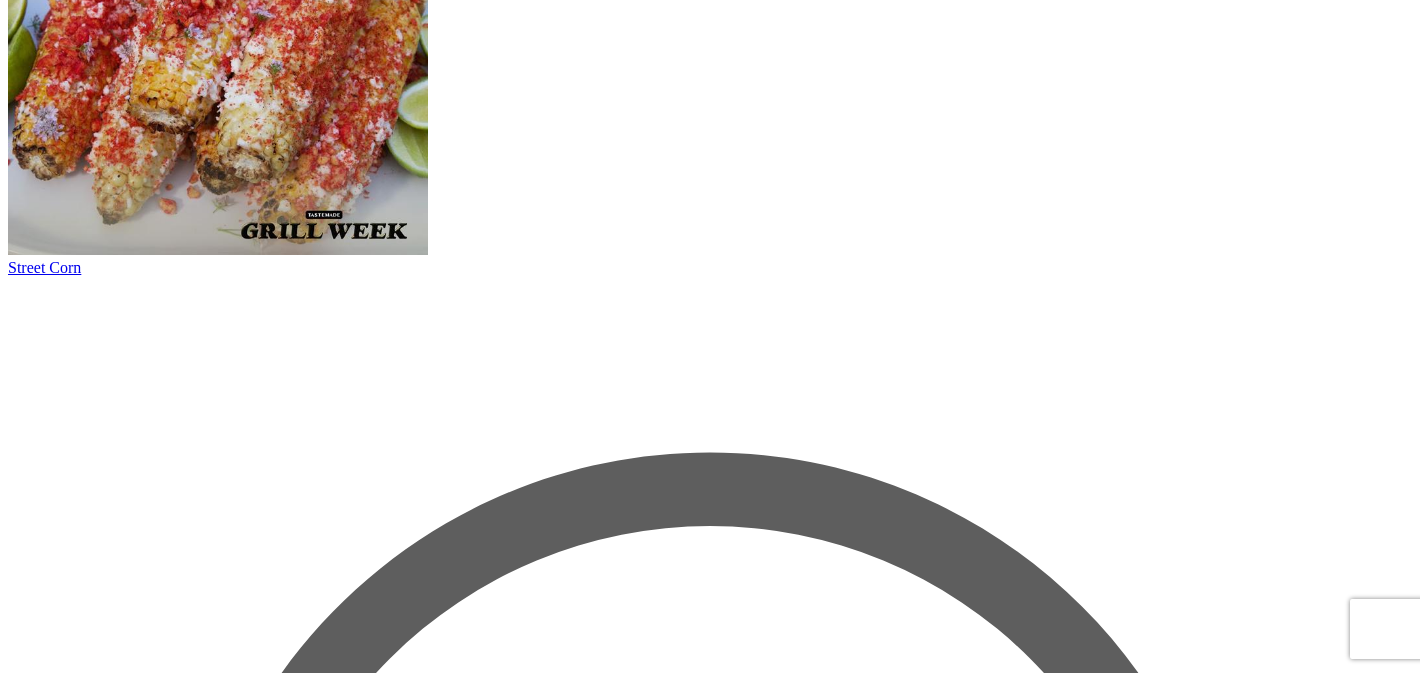 click on "View full content for Delectable Desserts" at bounding box center (180, 14022) 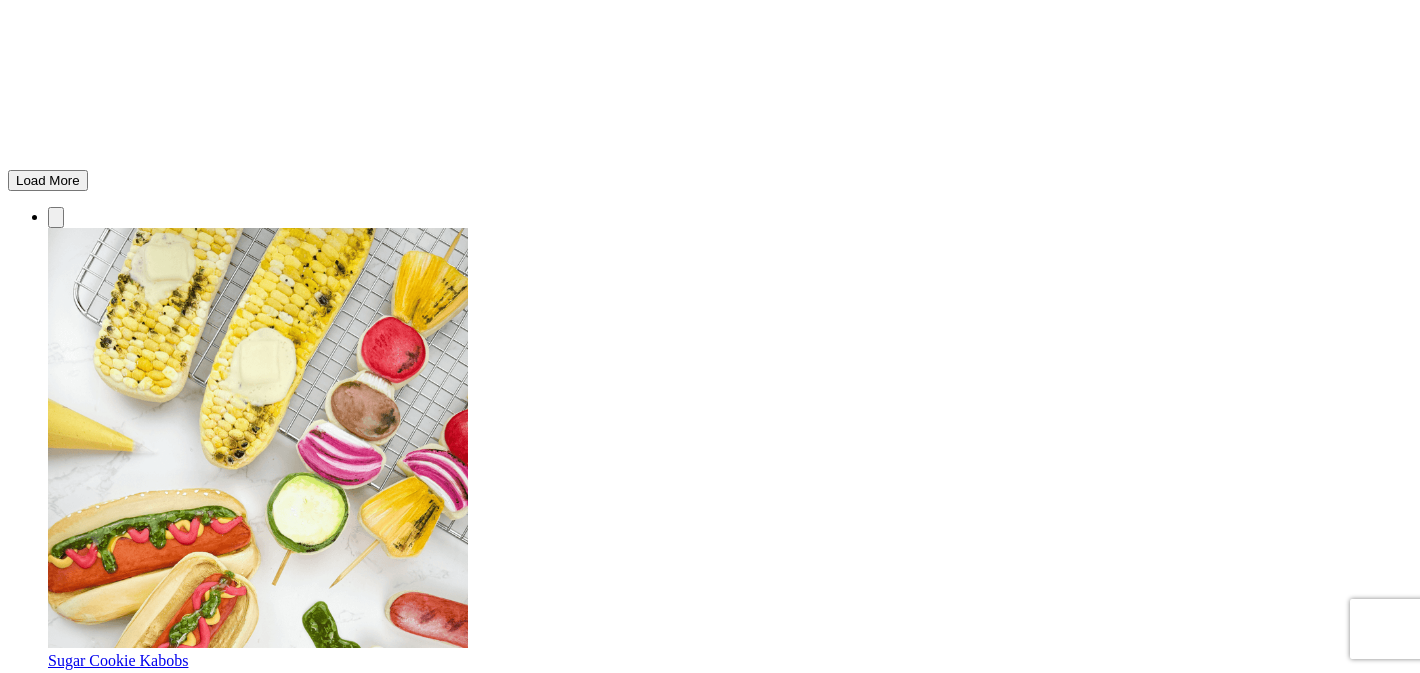 scroll, scrollTop: 1782, scrollLeft: 0, axis: vertical 